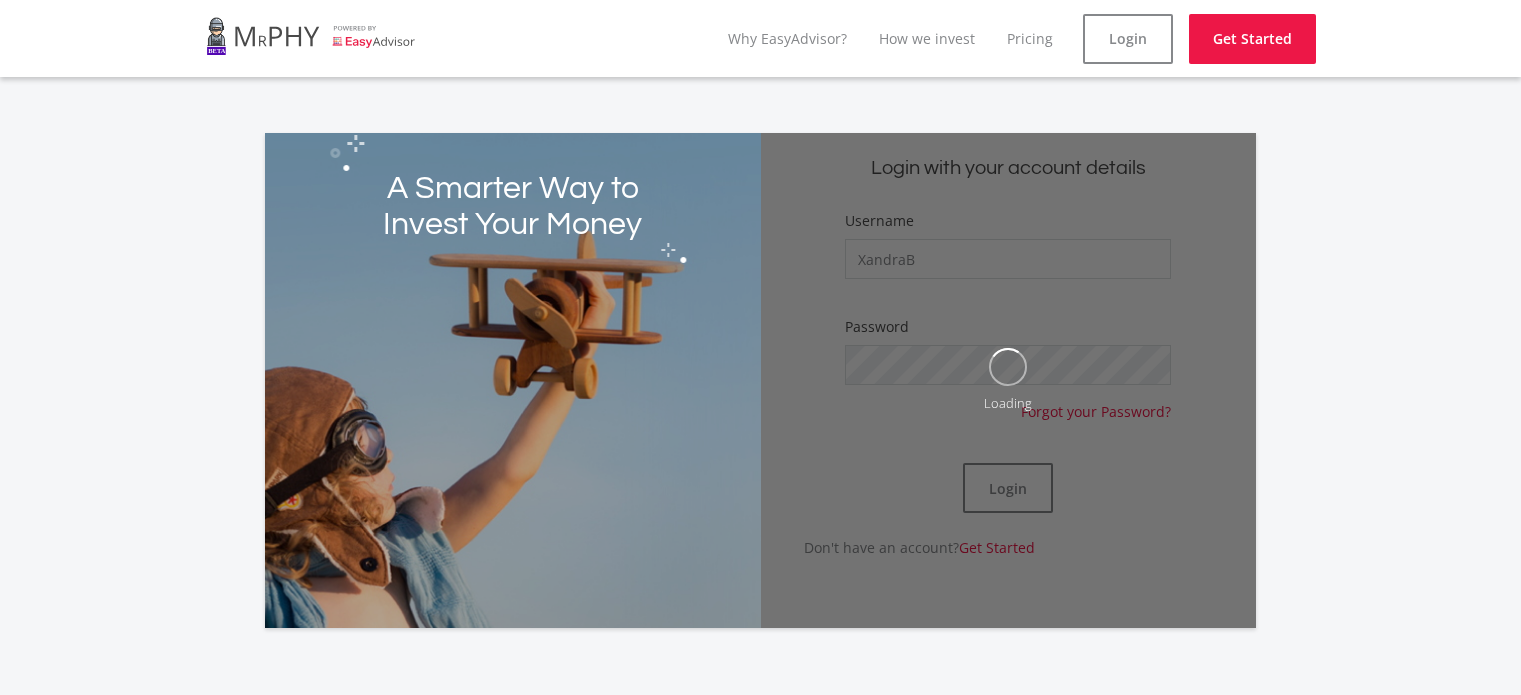 scroll, scrollTop: 0, scrollLeft: 0, axis: both 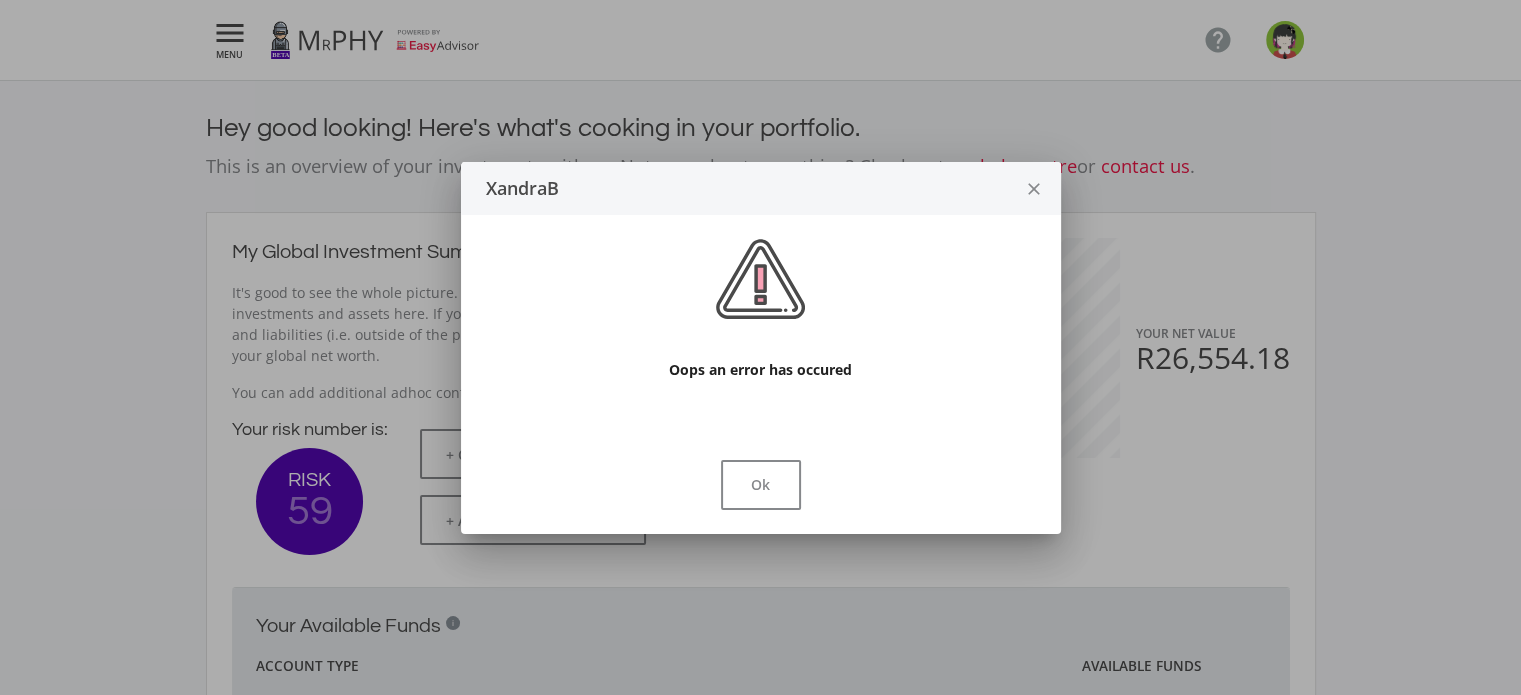type 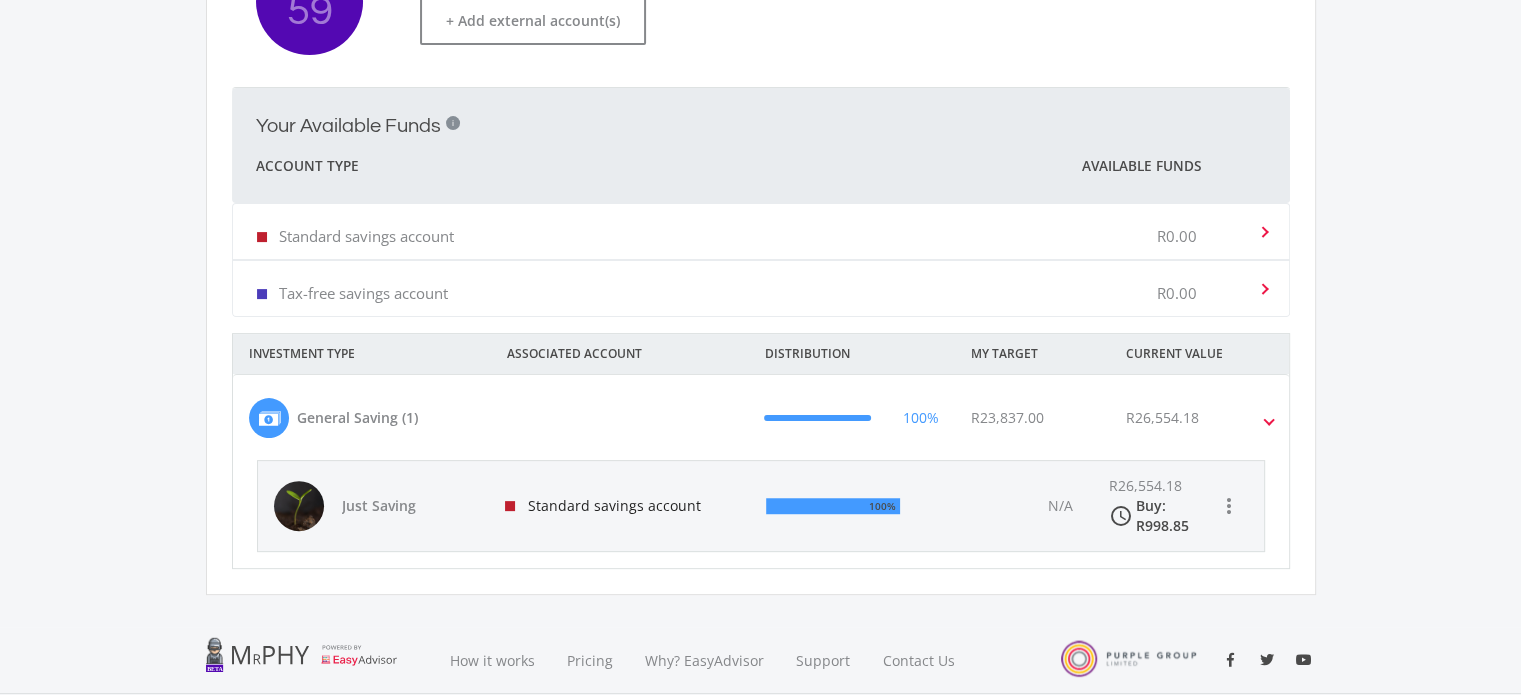 scroll, scrollTop: 656, scrollLeft: 0, axis: vertical 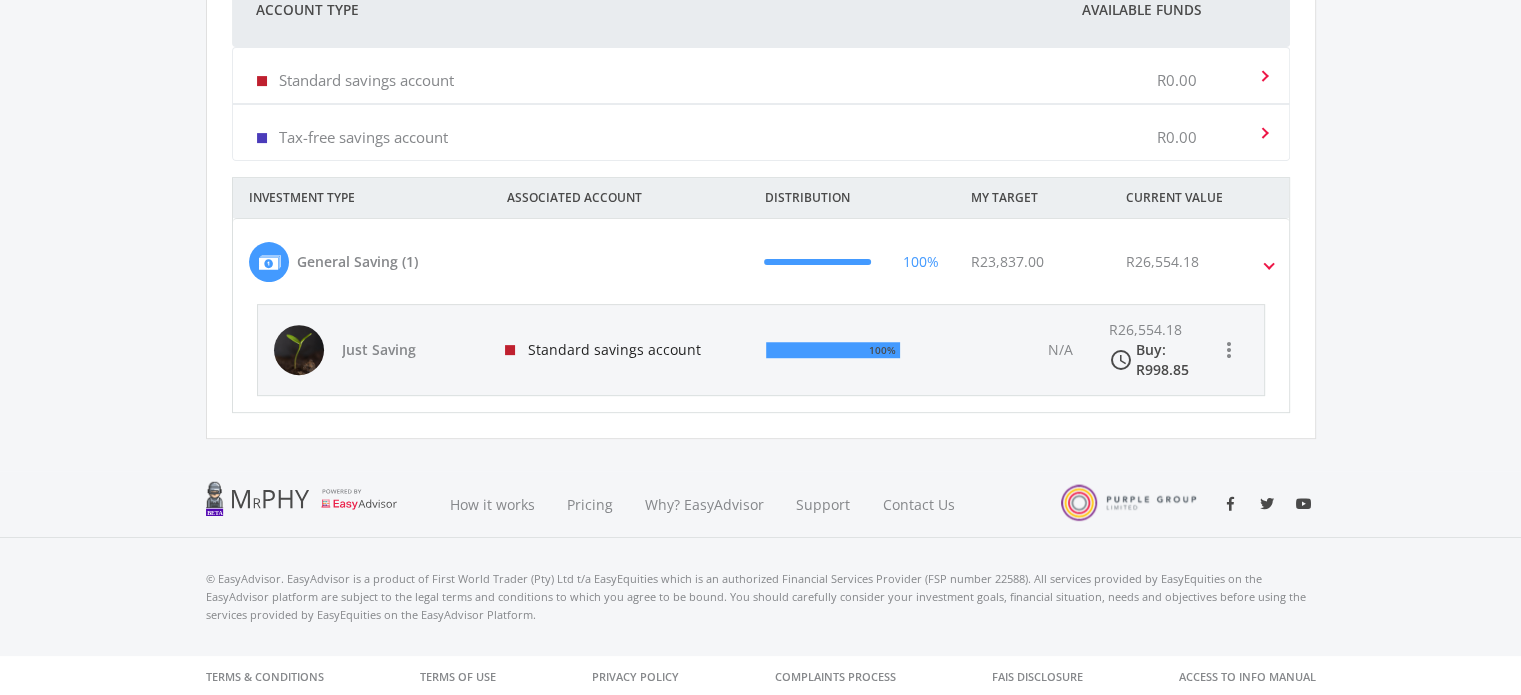 click on "N/A" at bounding box center (1059, 349) 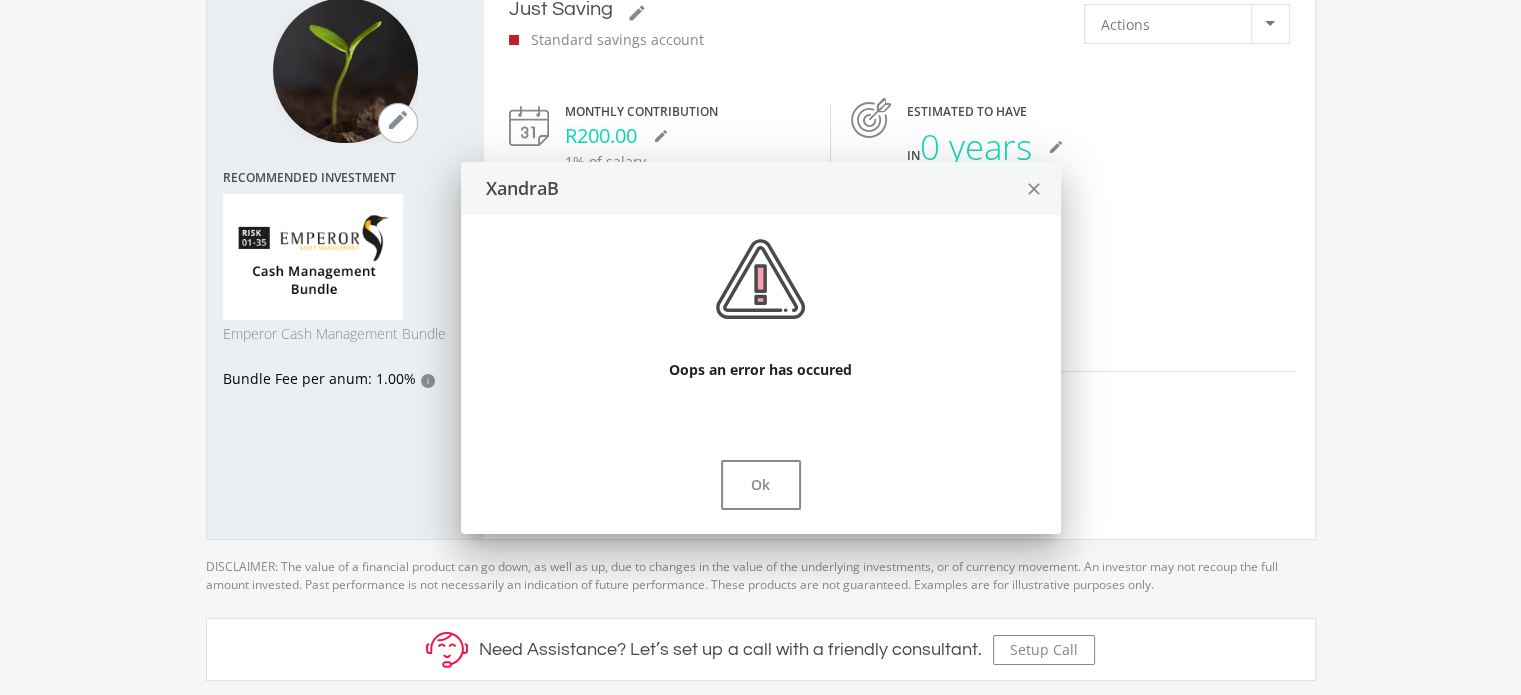 scroll, scrollTop: 0, scrollLeft: 0, axis: both 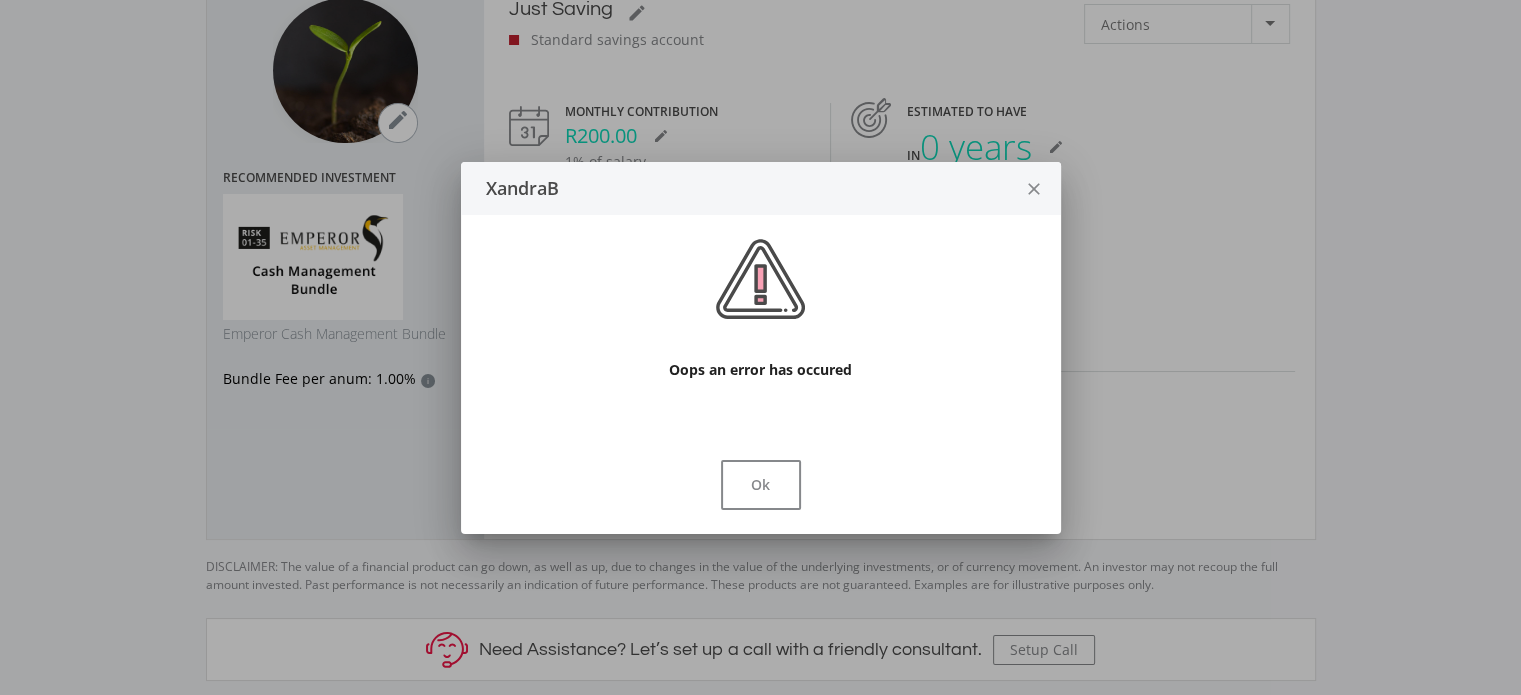 click on "close" at bounding box center (1034, 189) 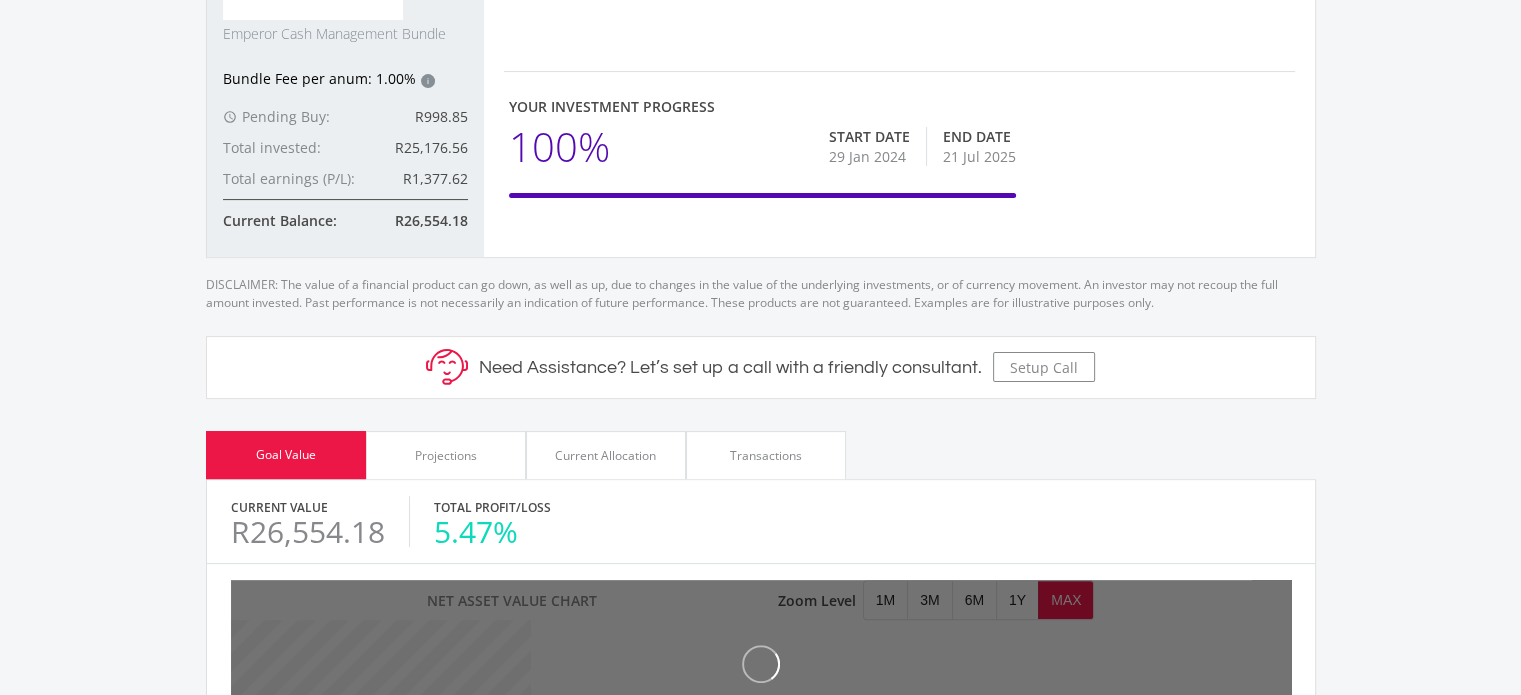 scroll, scrollTop: 0, scrollLeft: 0, axis: both 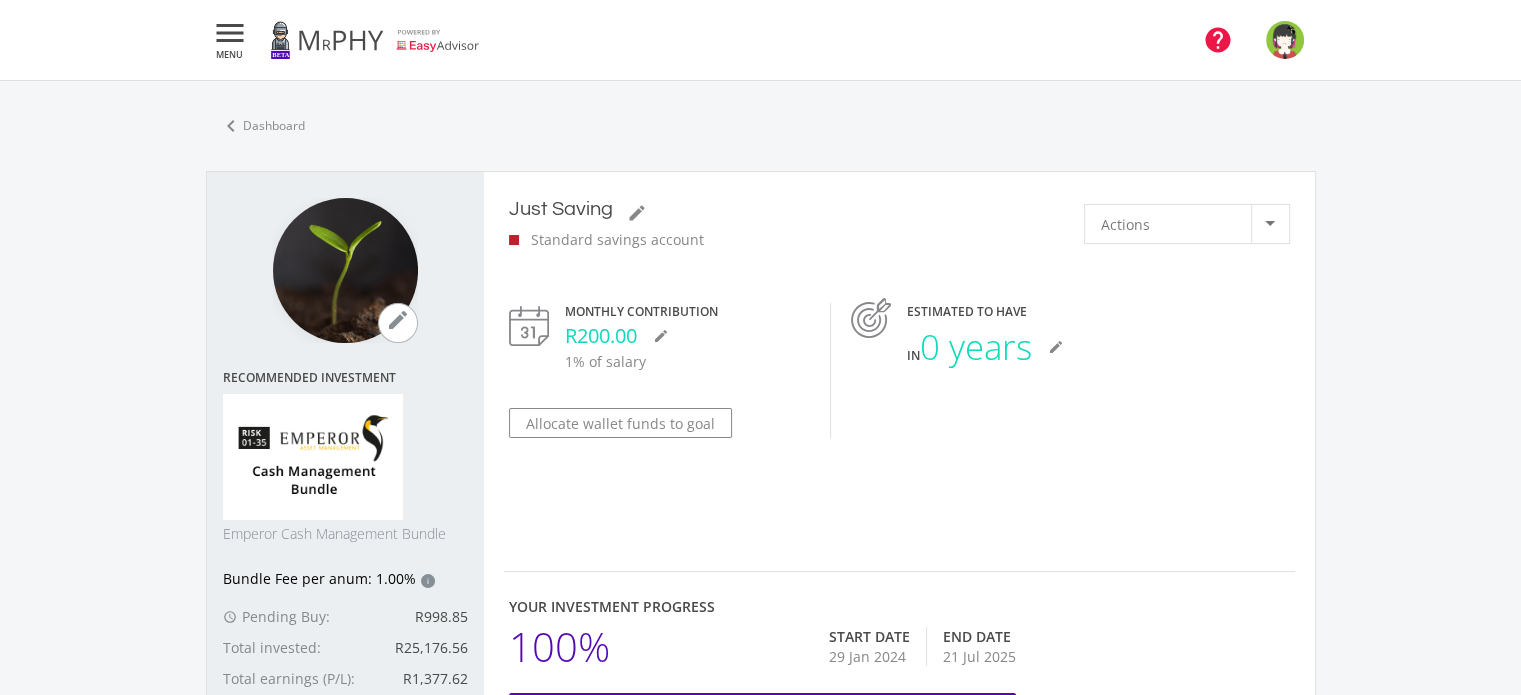 click on "" at bounding box center (1218, 40) 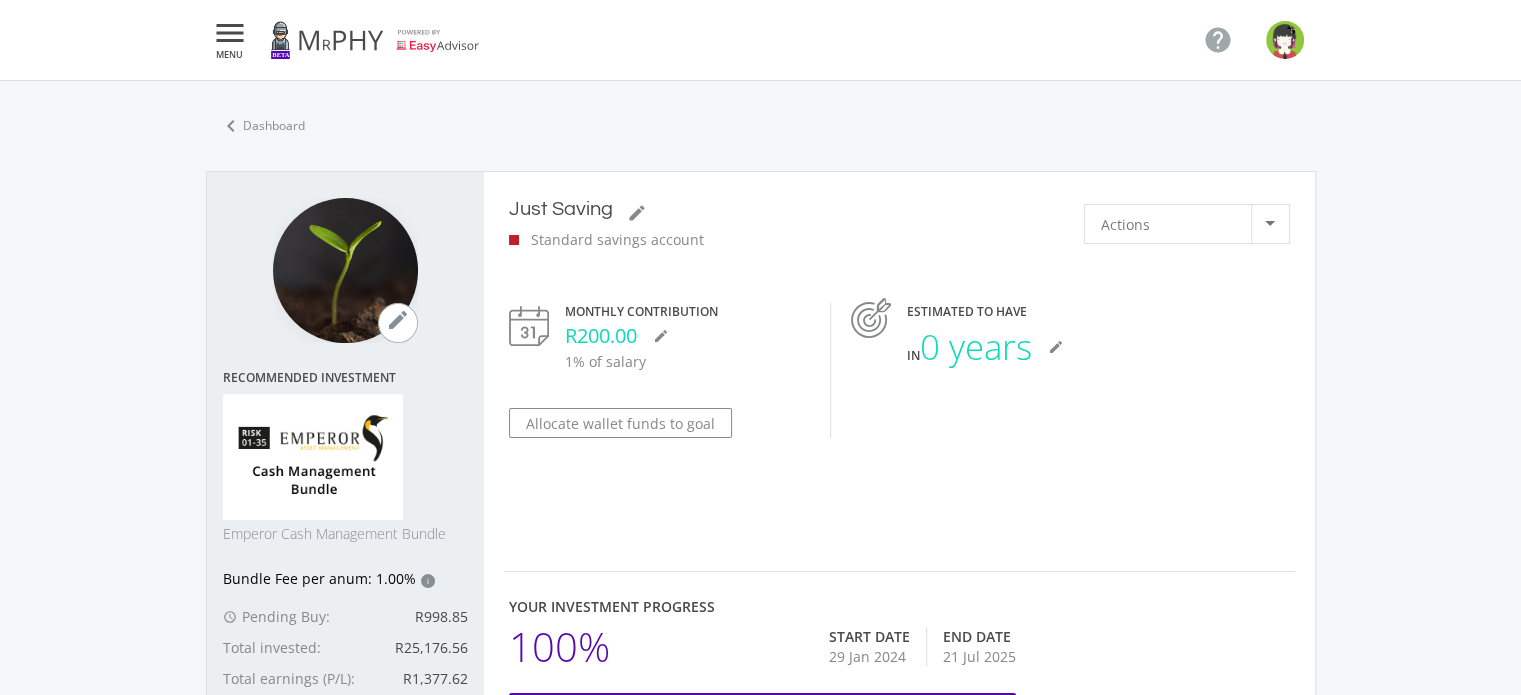 click at bounding box center (1285, 40) 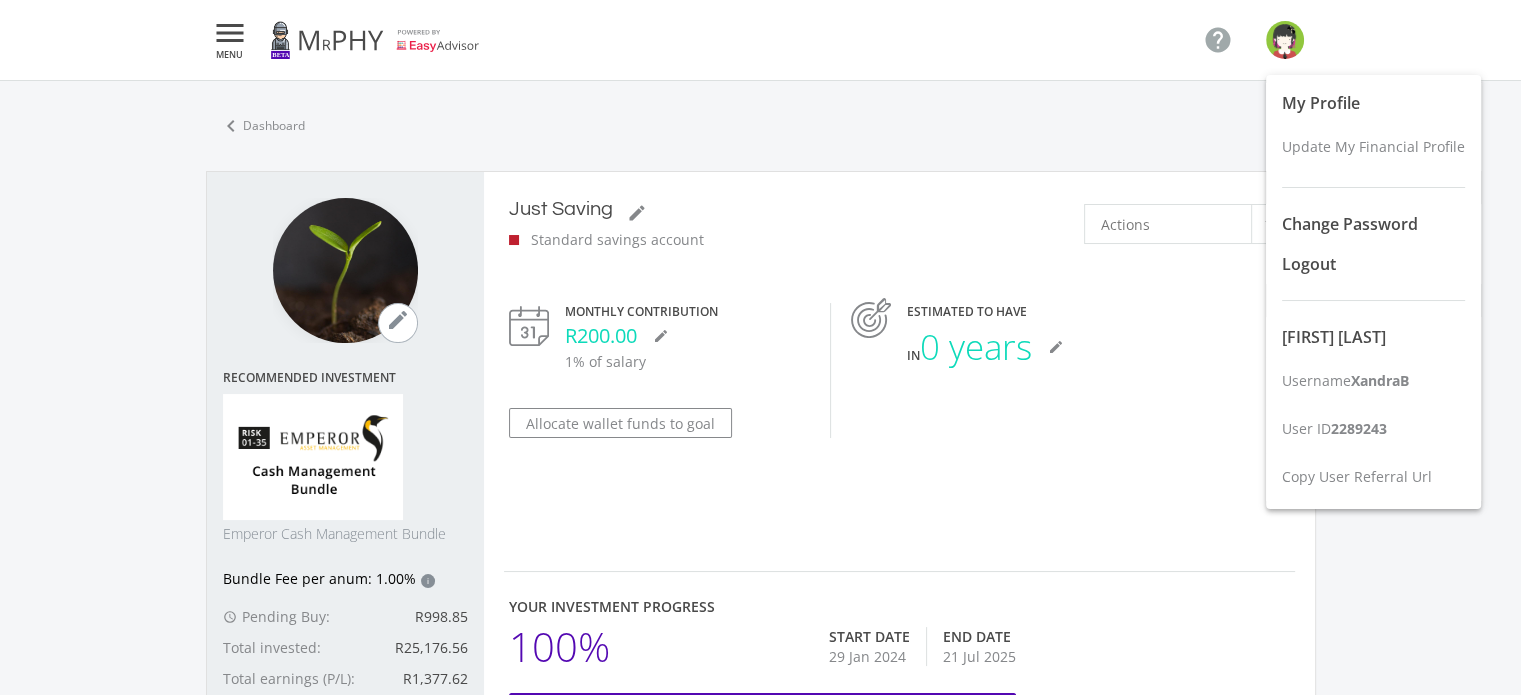 drag, startPoint x: 1397, startPoint y: 423, endPoint x: 1327, endPoint y: 427, distance: 70.11419 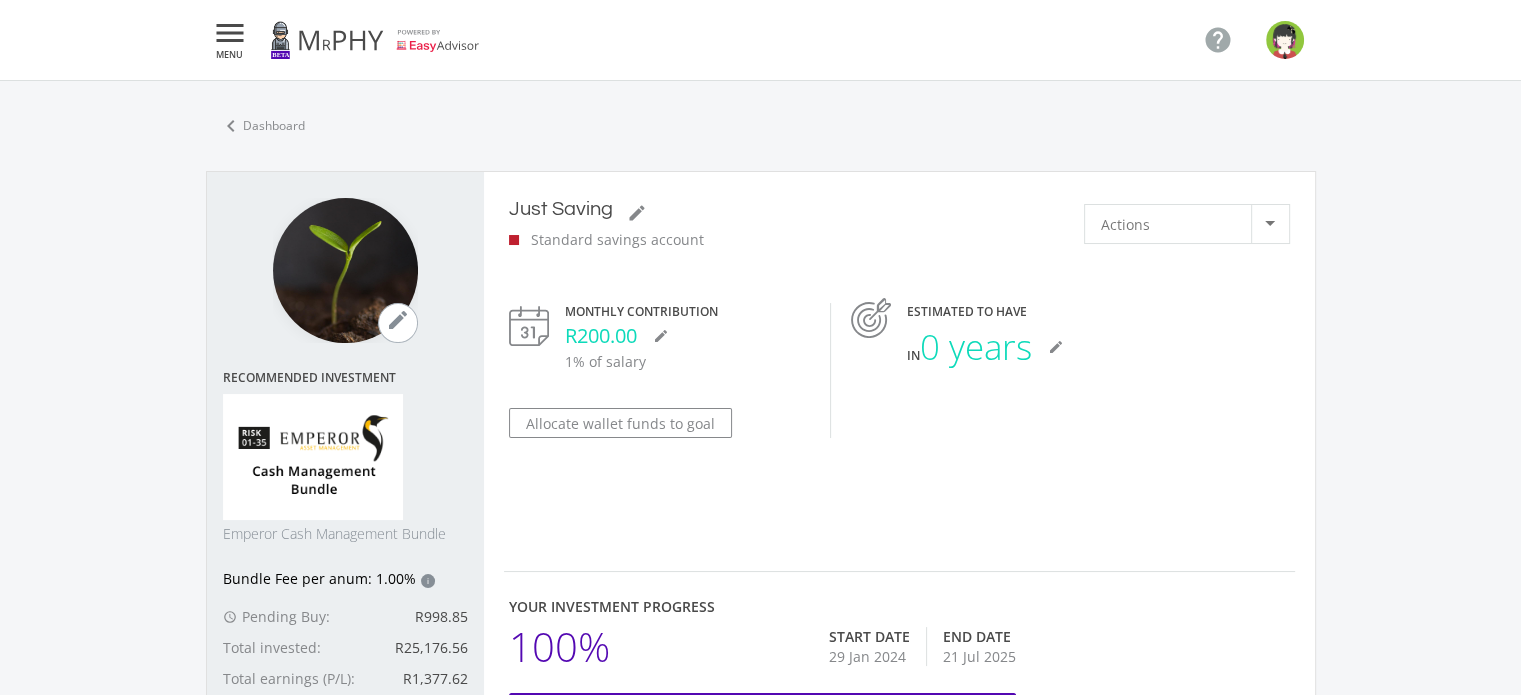 click at bounding box center (1285, 40) 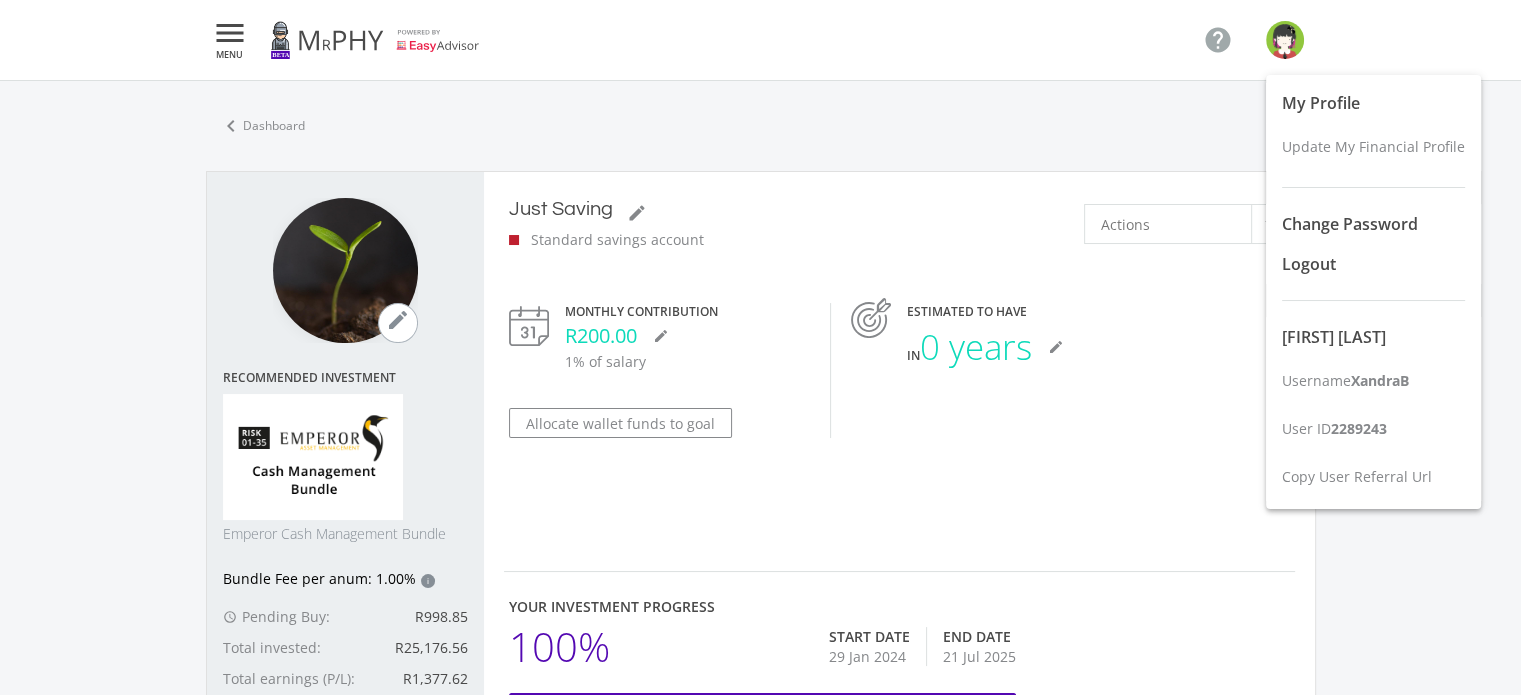 drag, startPoint x: 1331, startPoint y: 431, endPoint x: 1386, endPoint y: 431, distance: 55 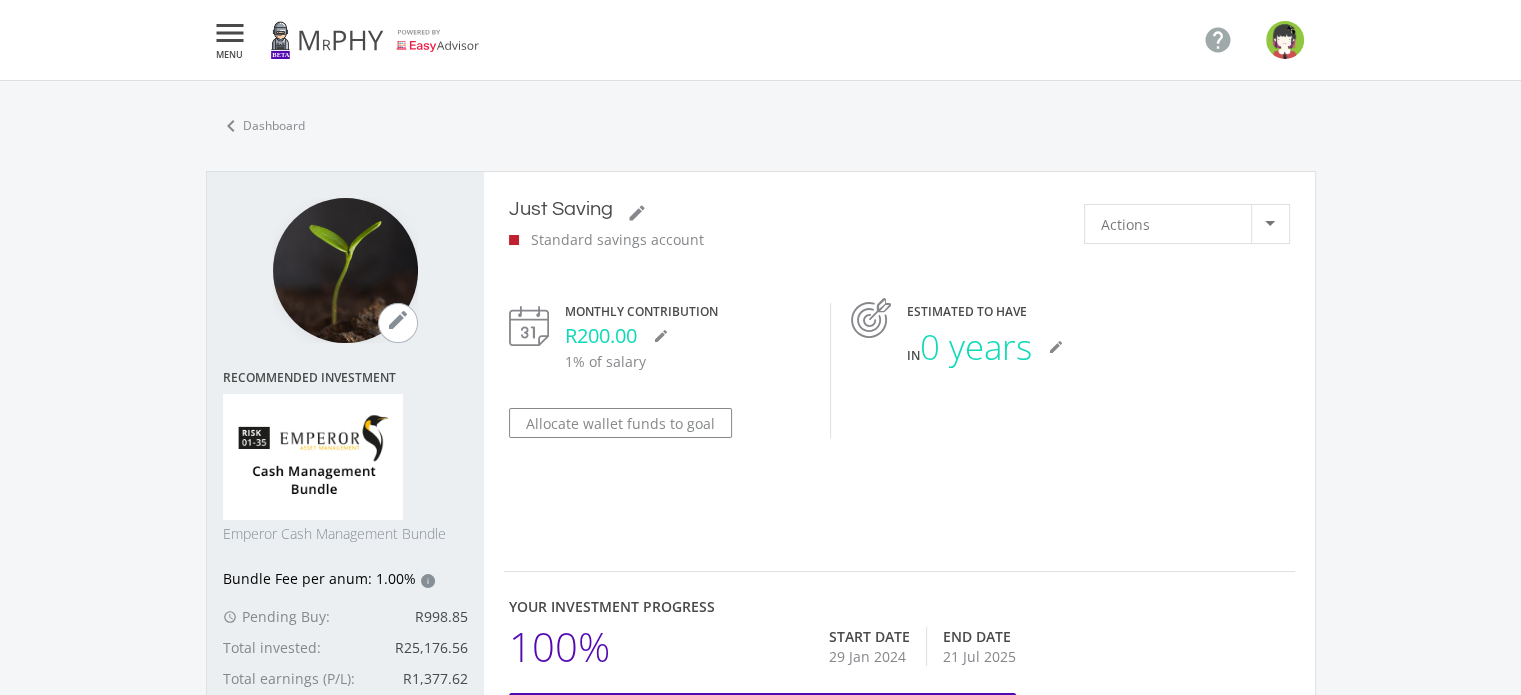 click at bounding box center (1285, 40) 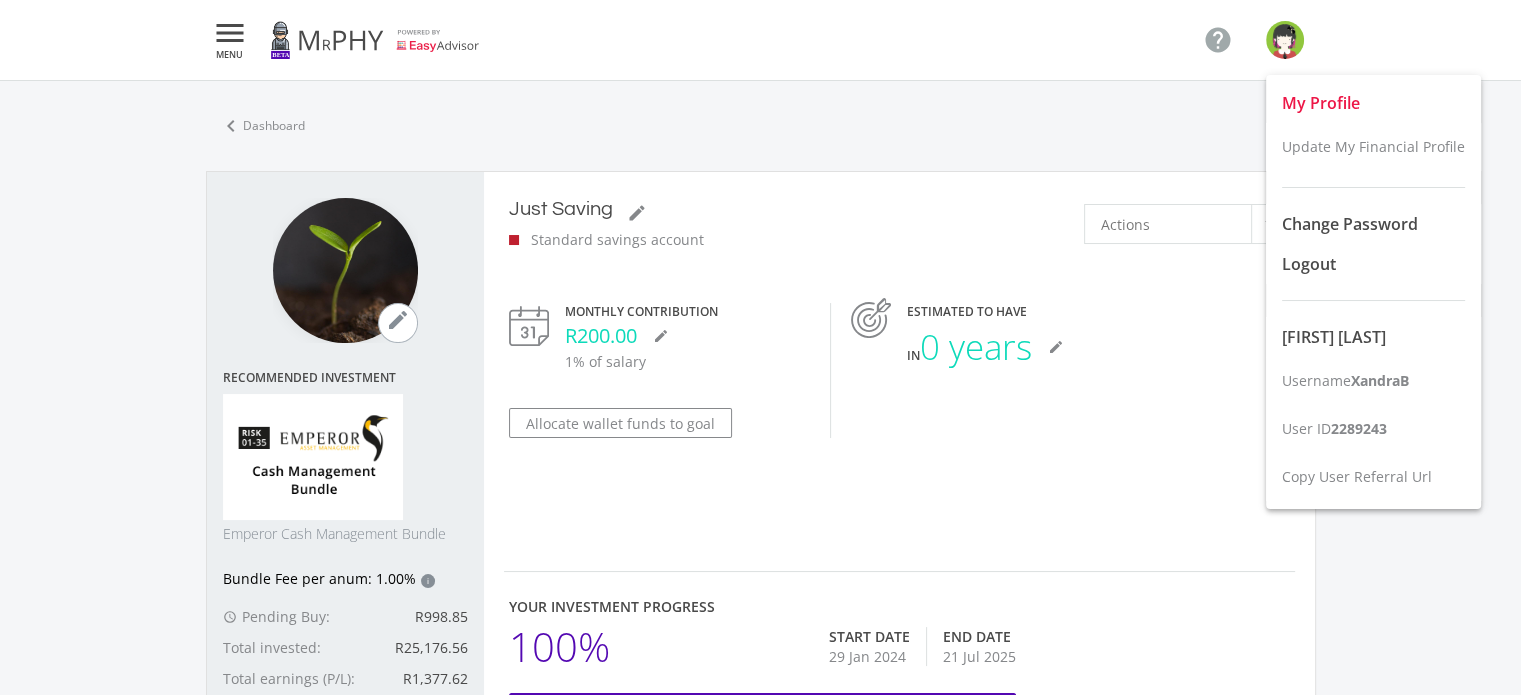 click on "My Profile" at bounding box center [1321, 103] 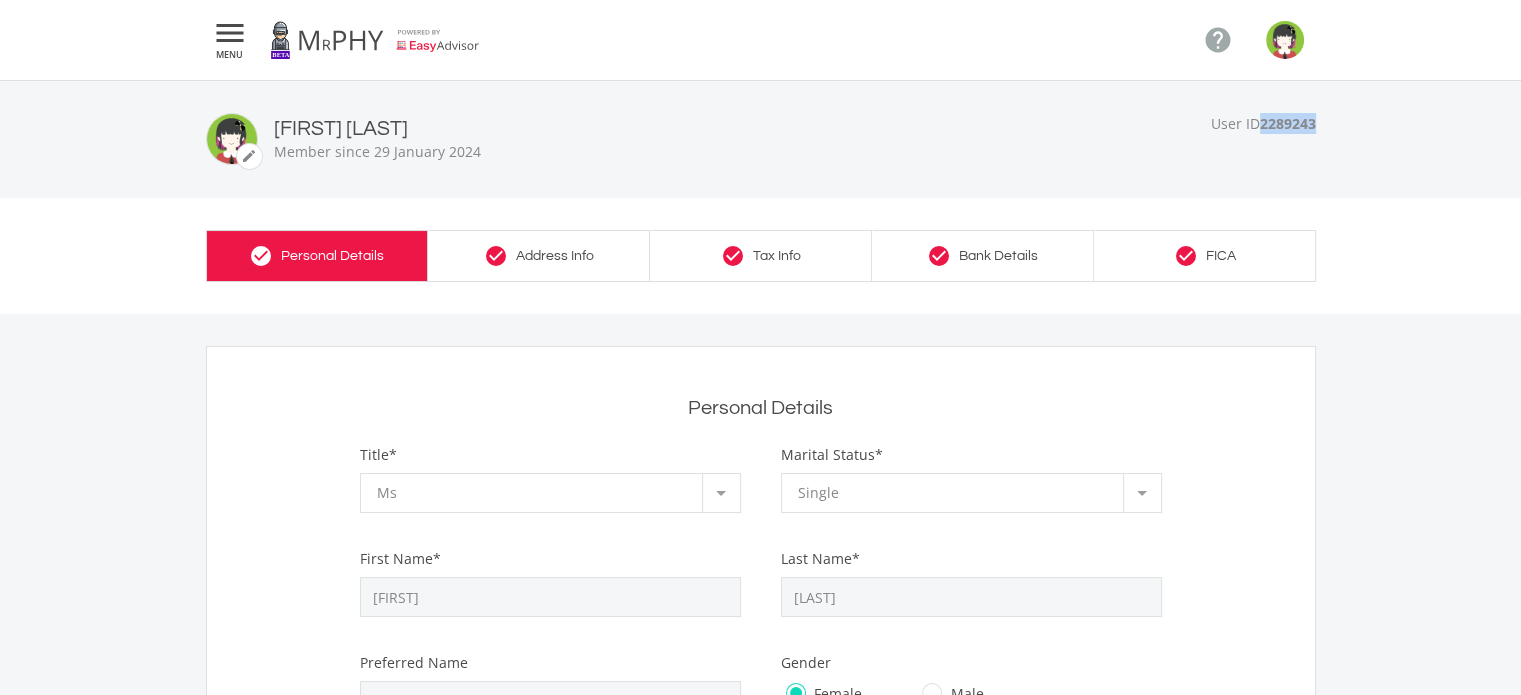 drag, startPoint x: 1260, startPoint y: 121, endPoint x: 1323, endPoint y: 121, distance: 63 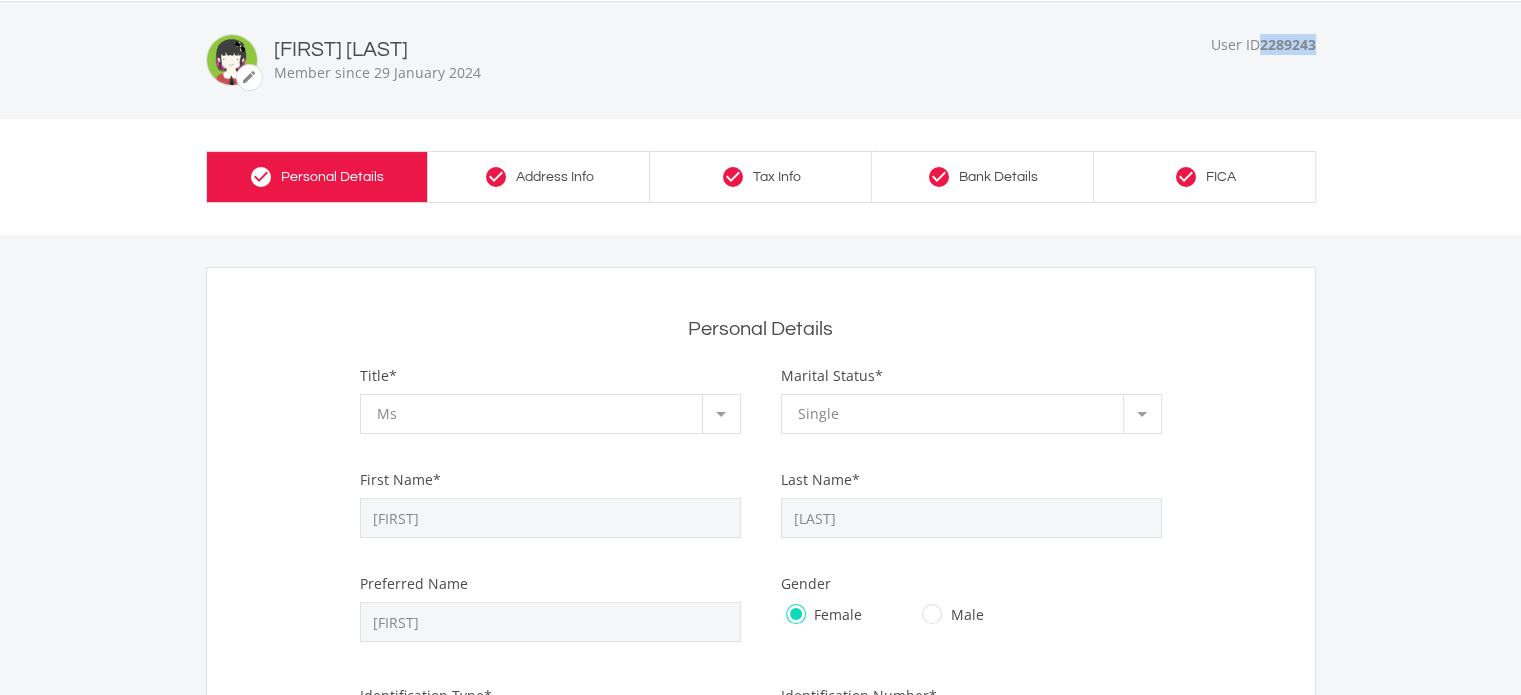 scroll, scrollTop: 0, scrollLeft: 0, axis: both 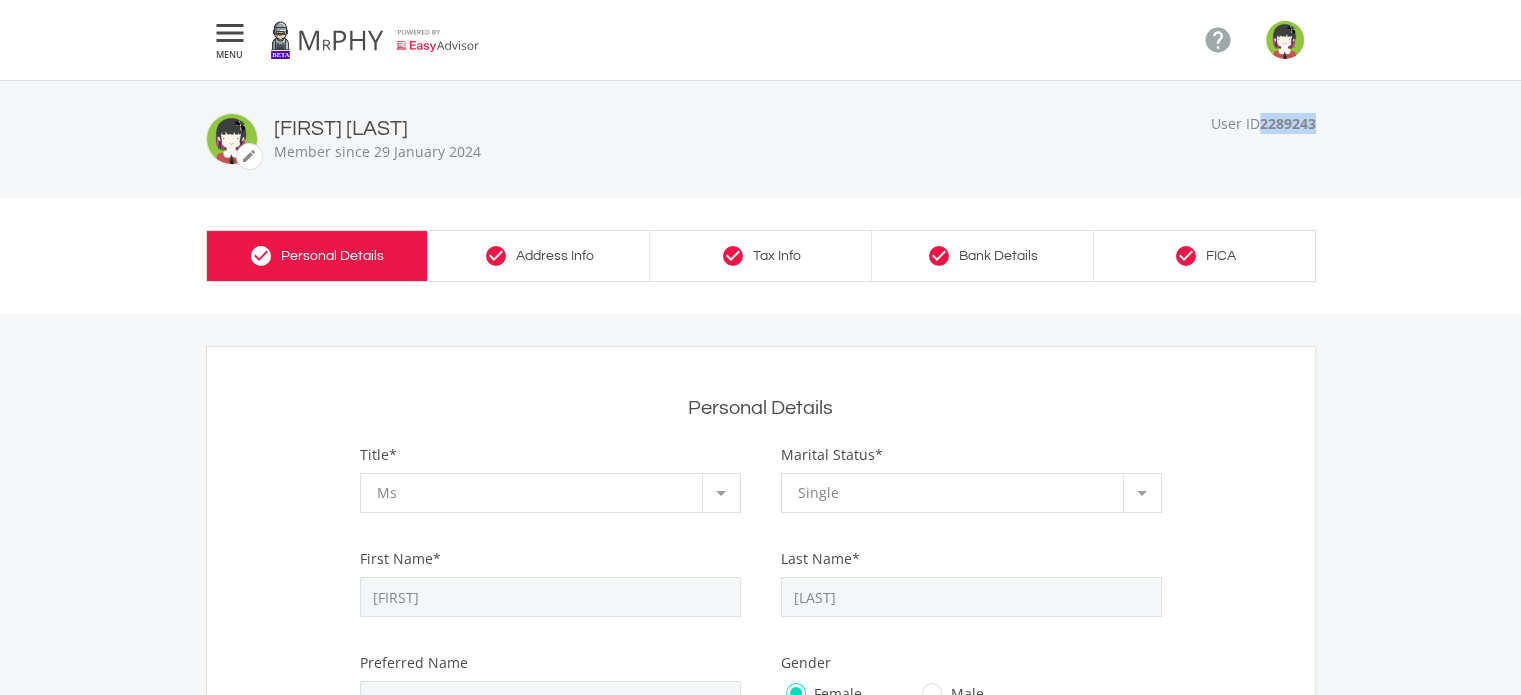 click at bounding box center [375, 40] 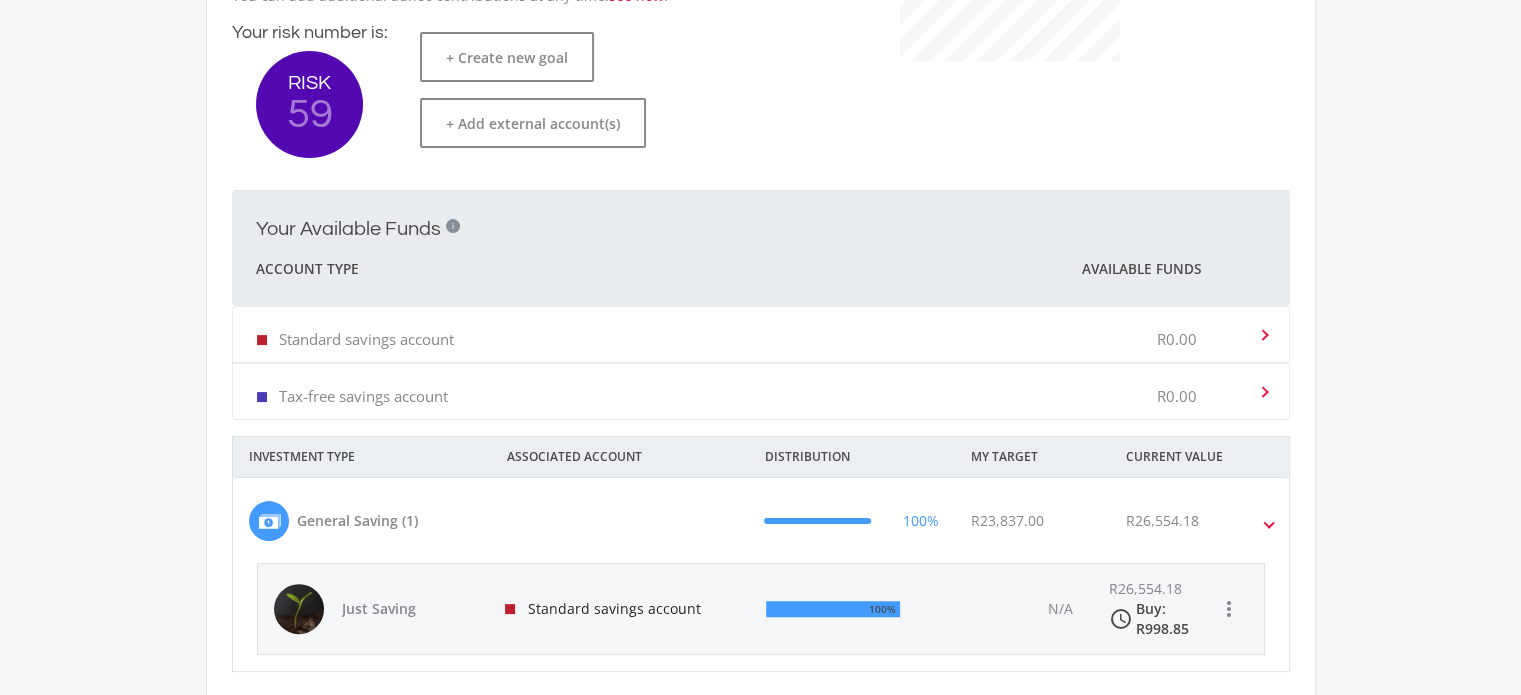 scroll, scrollTop: 400, scrollLeft: 0, axis: vertical 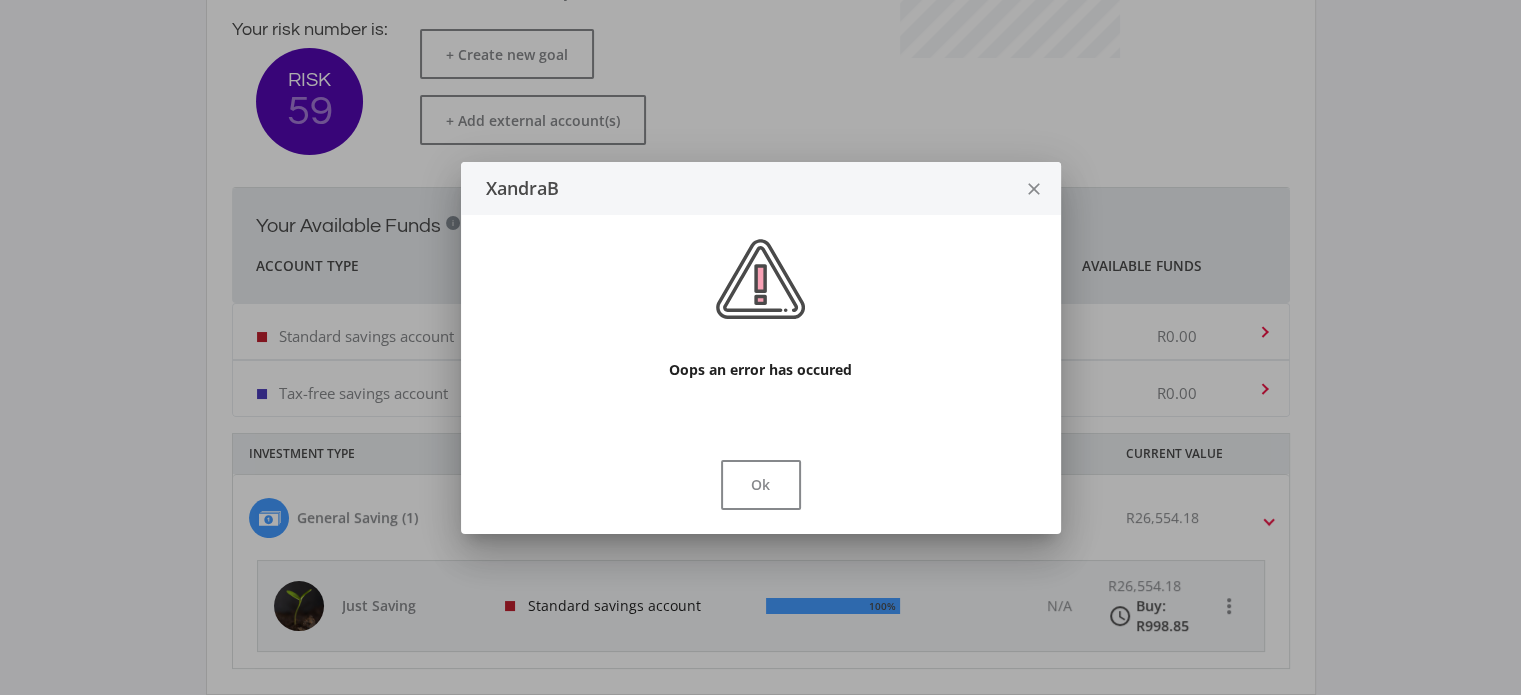 click on "close" at bounding box center (1034, 188) 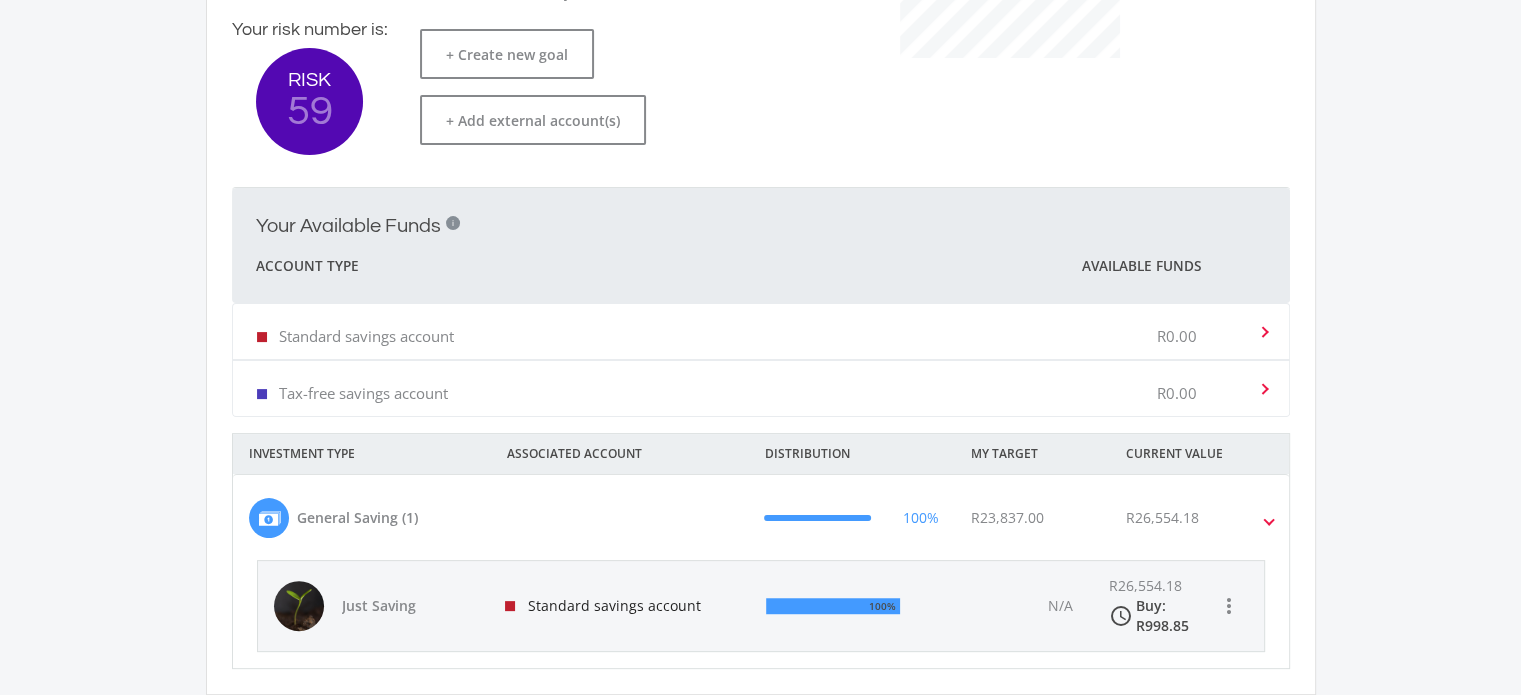 click on "Your Available Funds
i
Account Type
Available Funds
Standard savings account
R0.00
thumb_up_alt
Allocate to goals
exit_to_app
Withdraw Funds
Tax-free savings account
R0.00
thumb_up_alt
Allocate to goals
exit_to_app
Withdraw Funds" at bounding box center (761, 302) 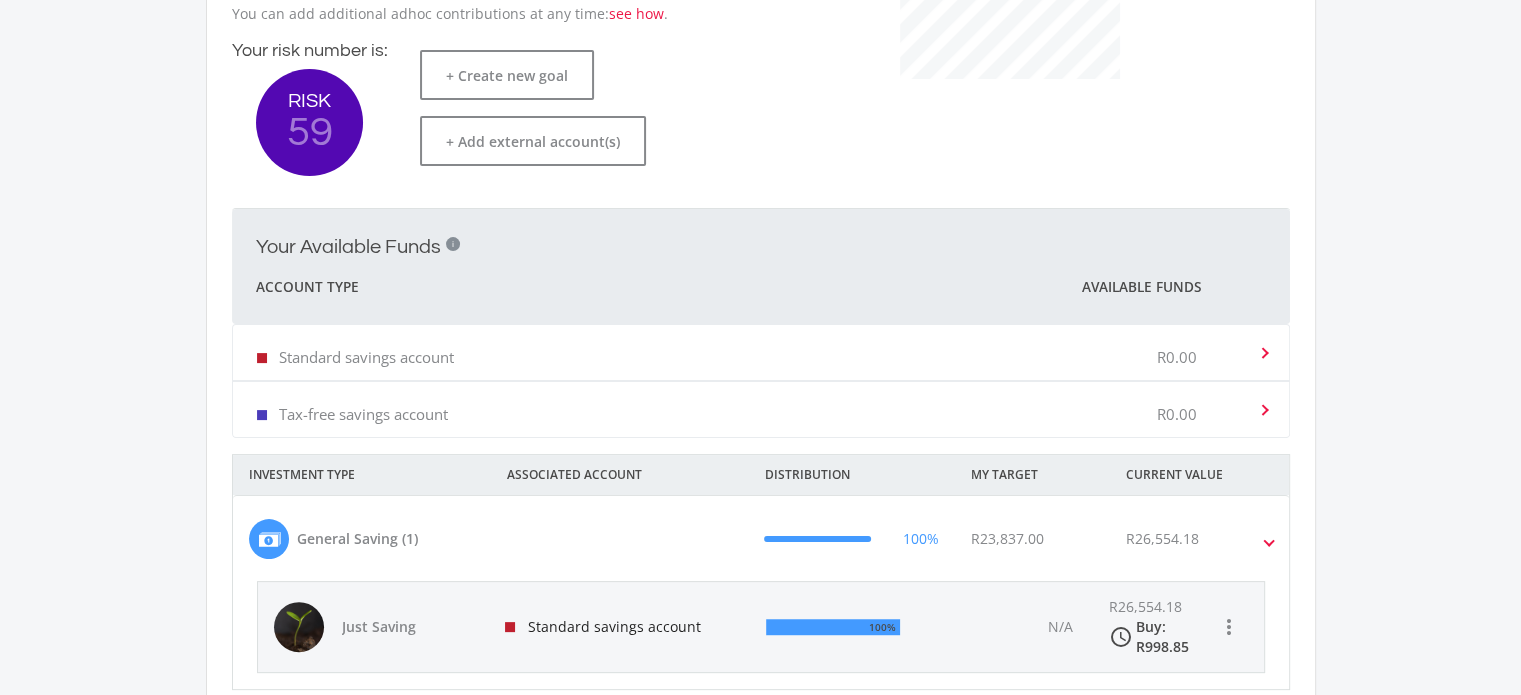 scroll, scrollTop: 0, scrollLeft: 0, axis: both 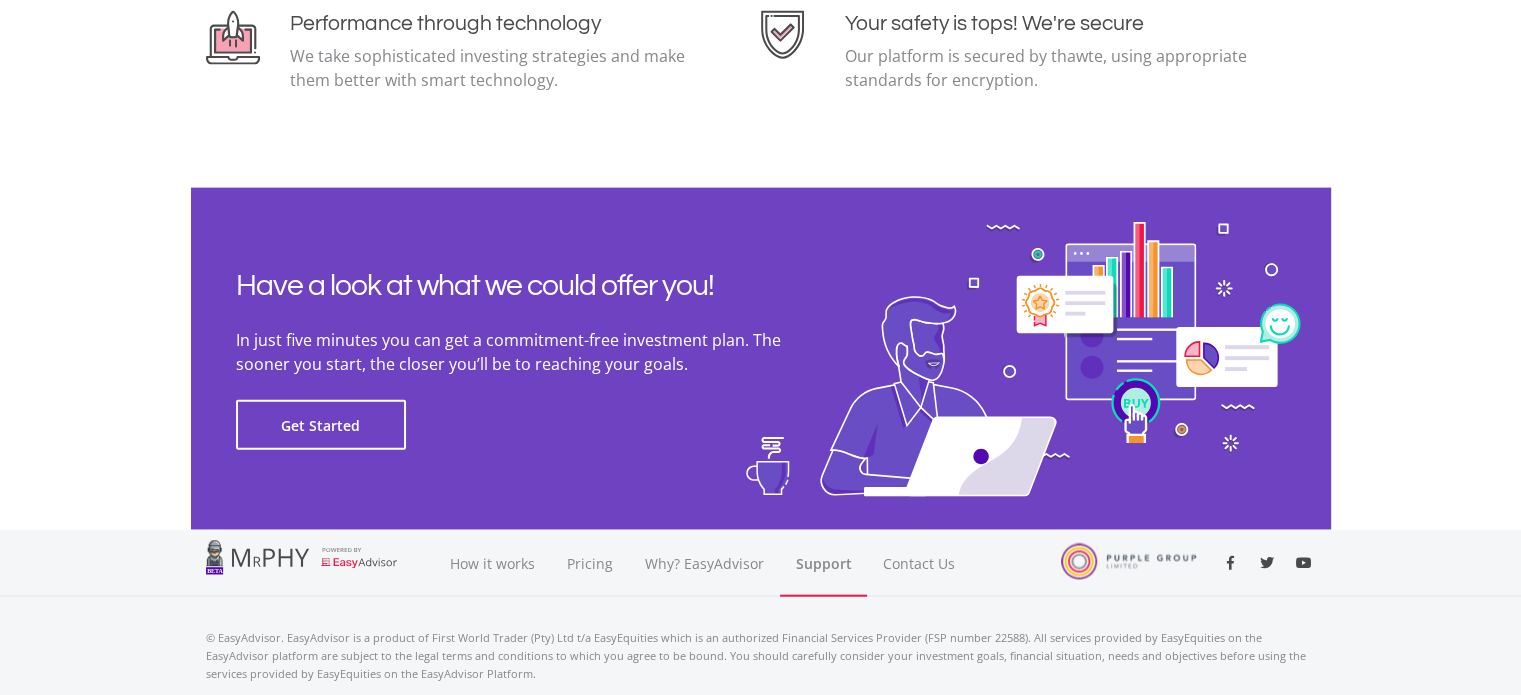 click on "Support" at bounding box center [823, 563] 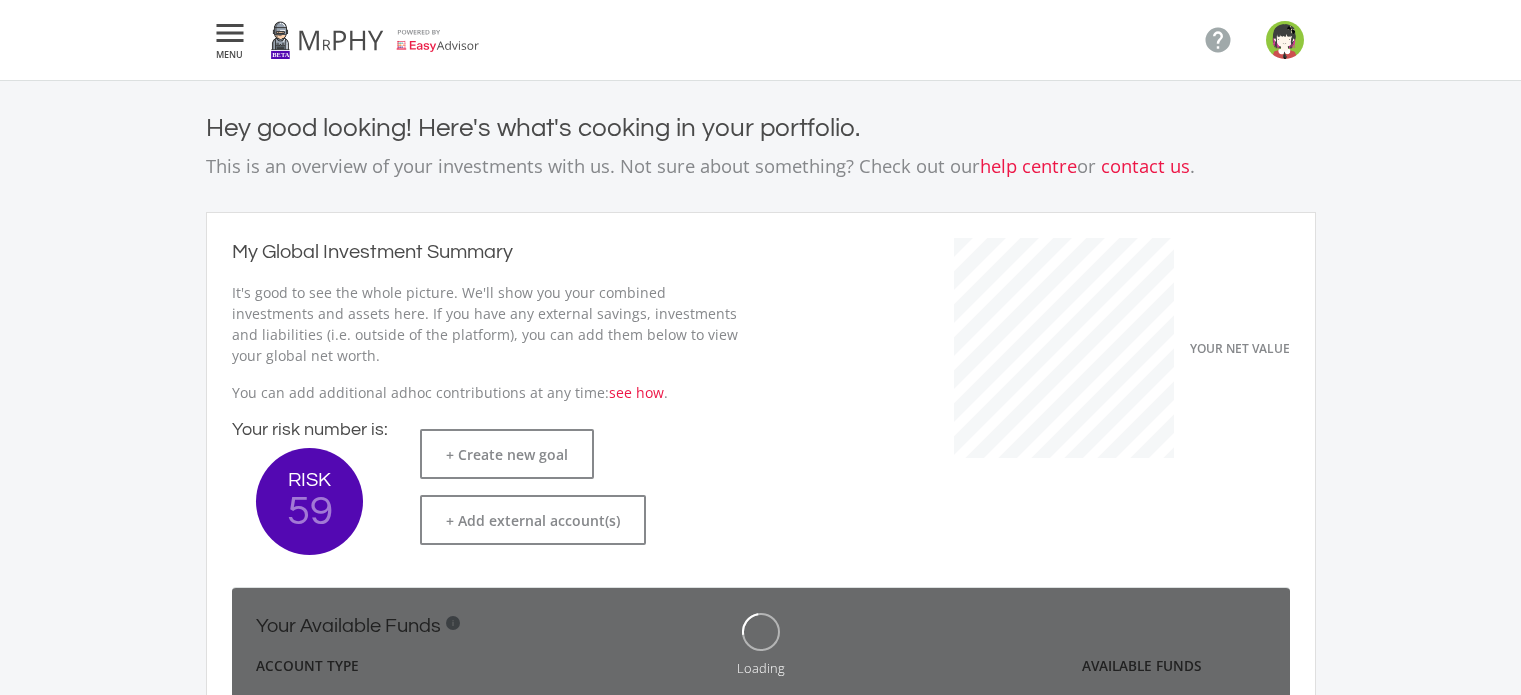 scroll, scrollTop: 0, scrollLeft: 0, axis: both 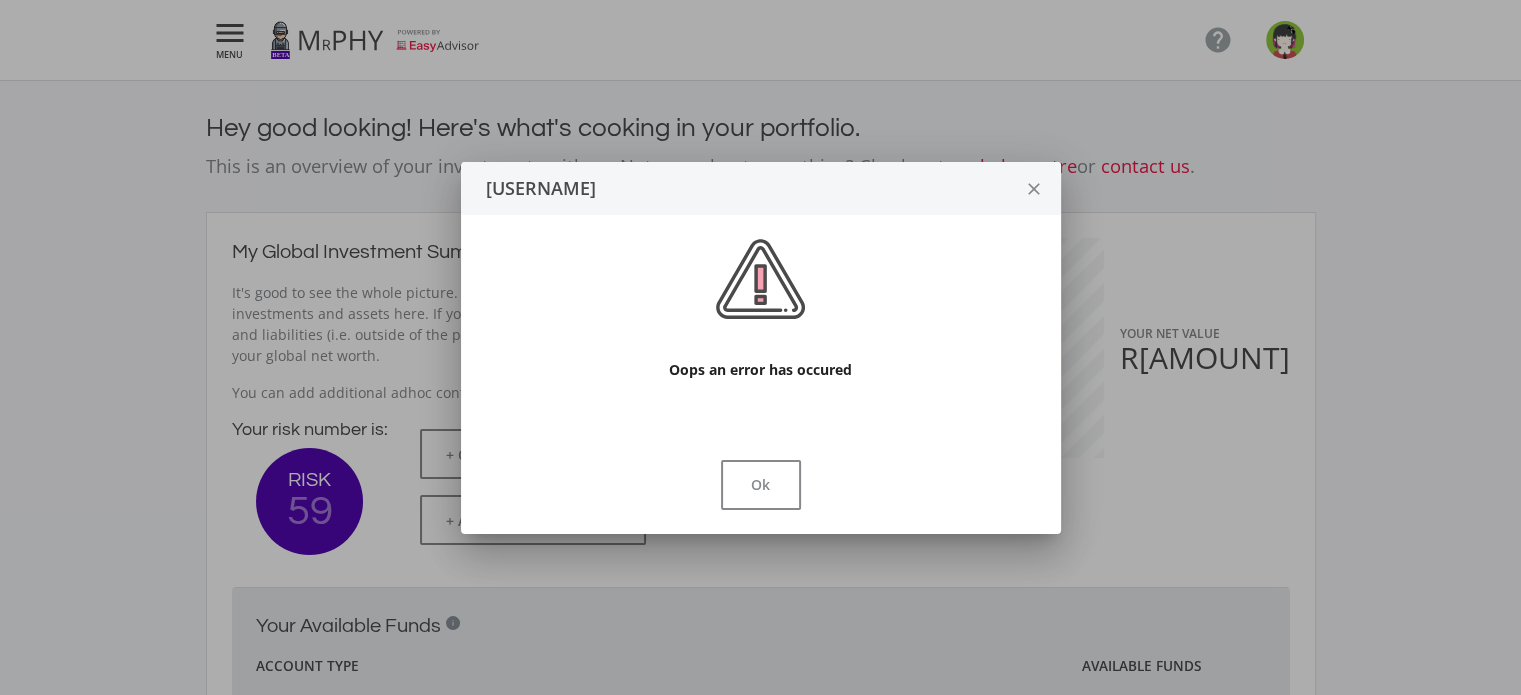 click on "close" at bounding box center [1034, 189] 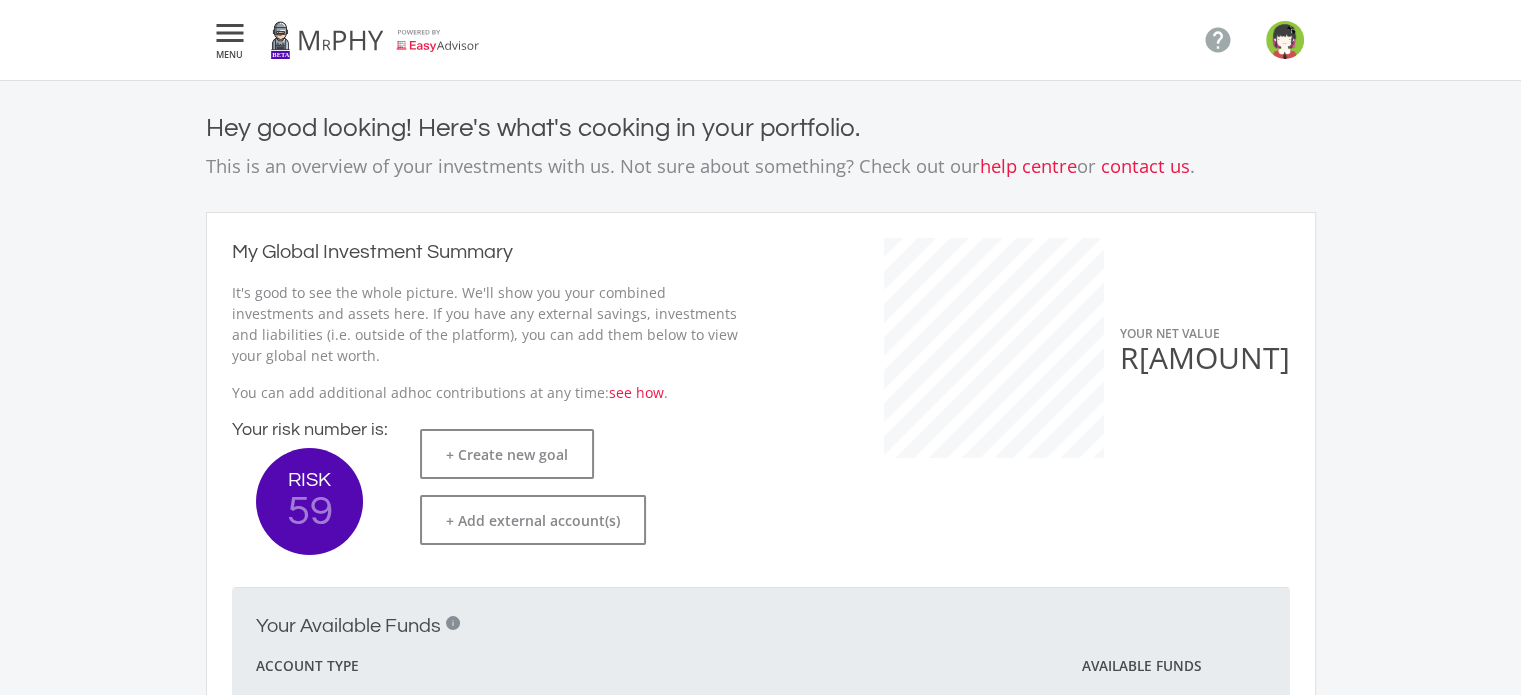 click at bounding box center [1285, 40] 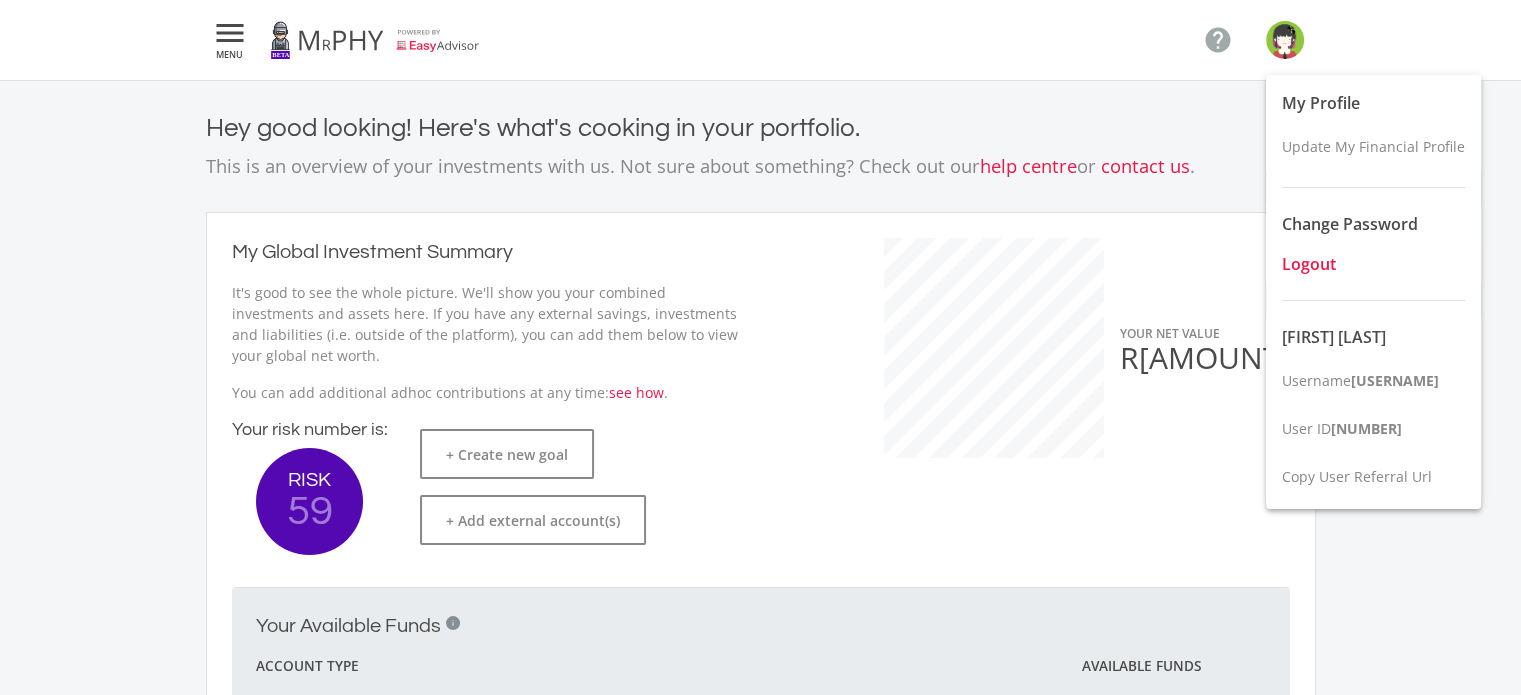 click on "Logout" at bounding box center [1373, 264] 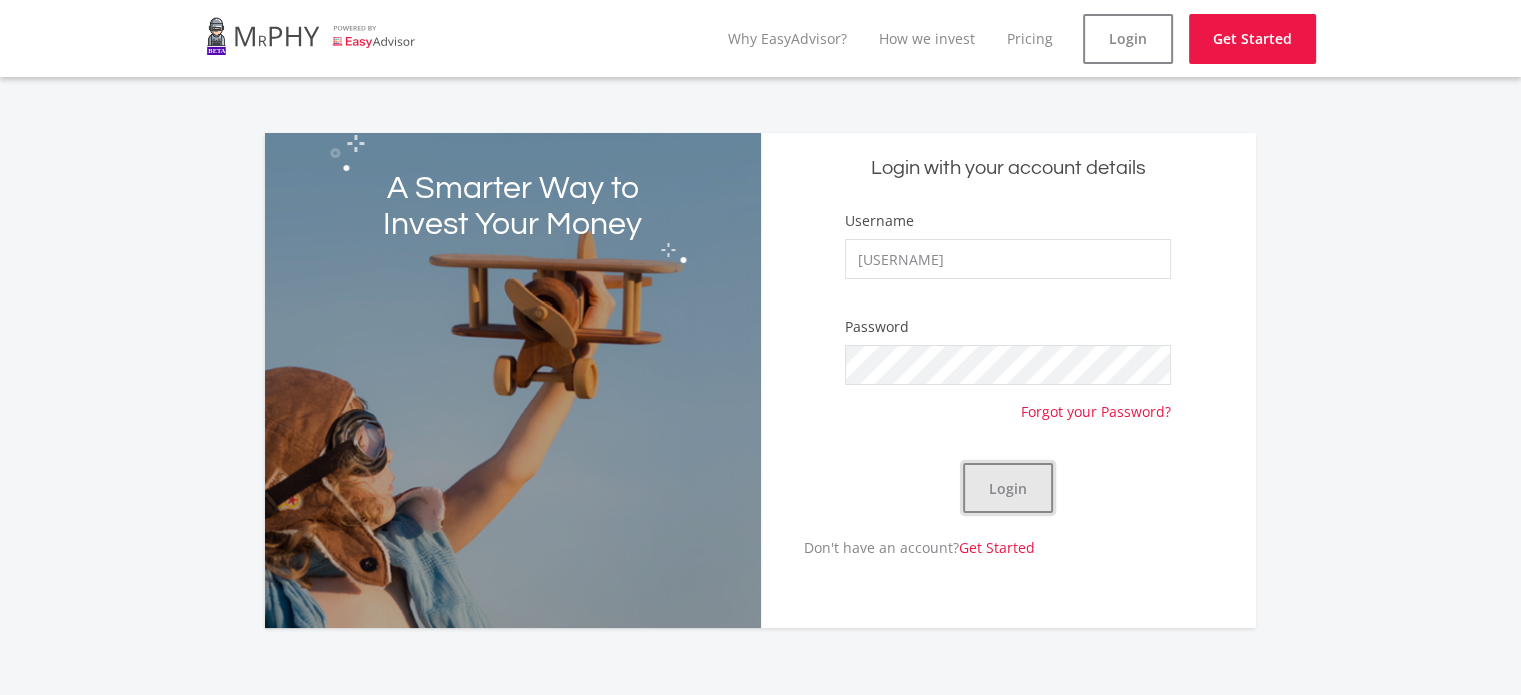 click on "Login" at bounding box center (1008, 488) 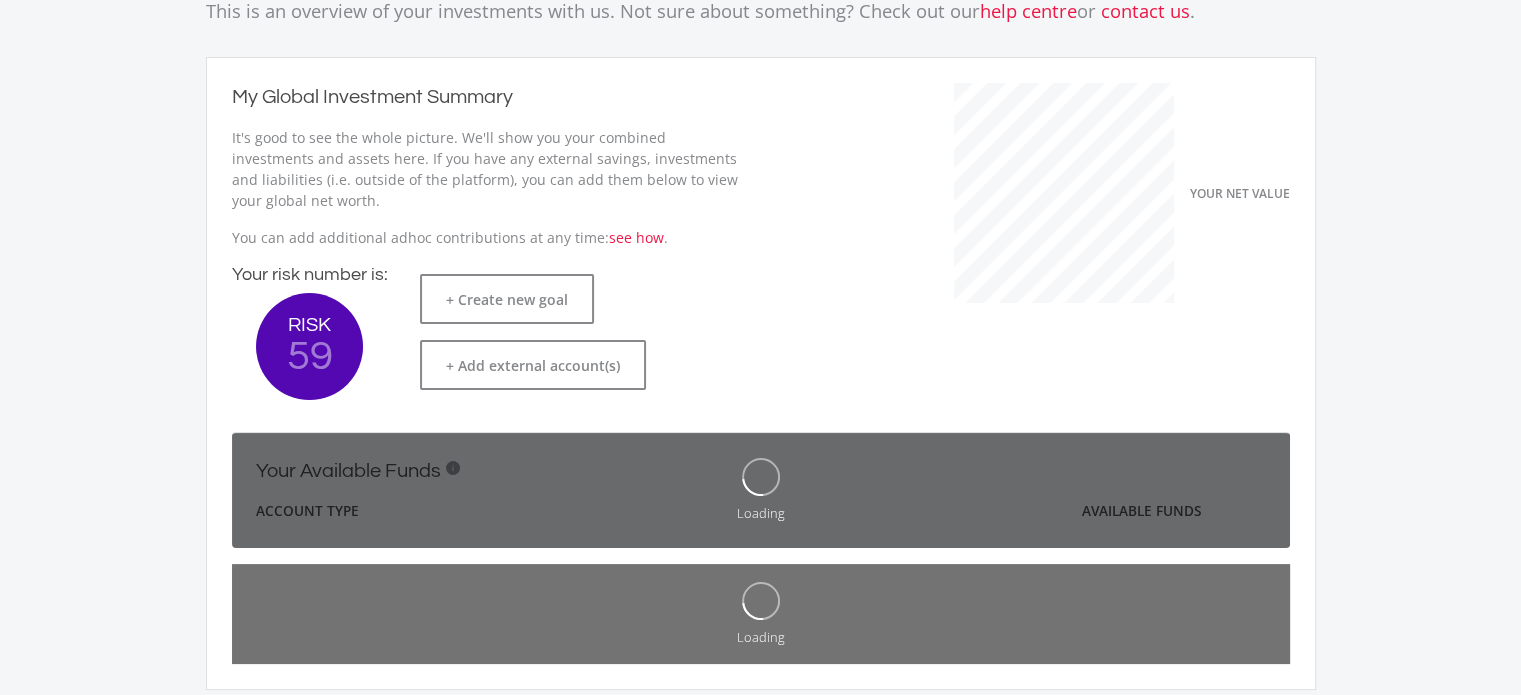 scroll, scrollTop: 400, scrollLeft: 0, axis: vertical 